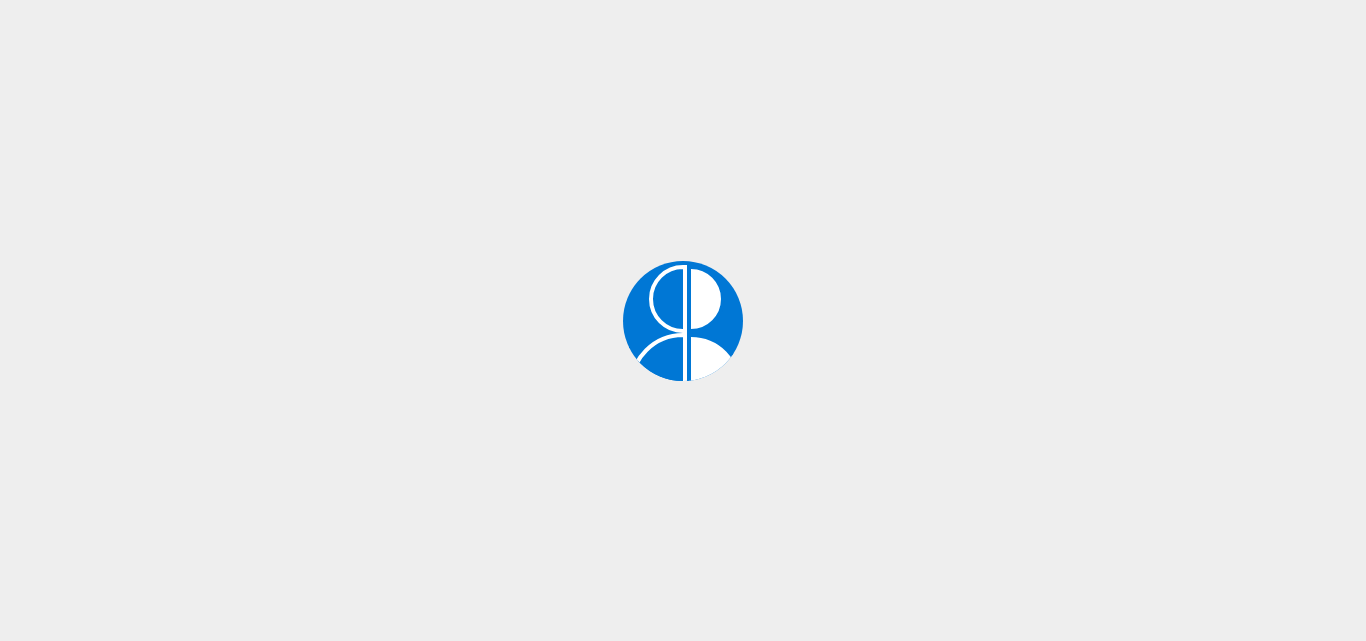 scroll, scrollTop: 0, scrollLeft: 0, axis: both 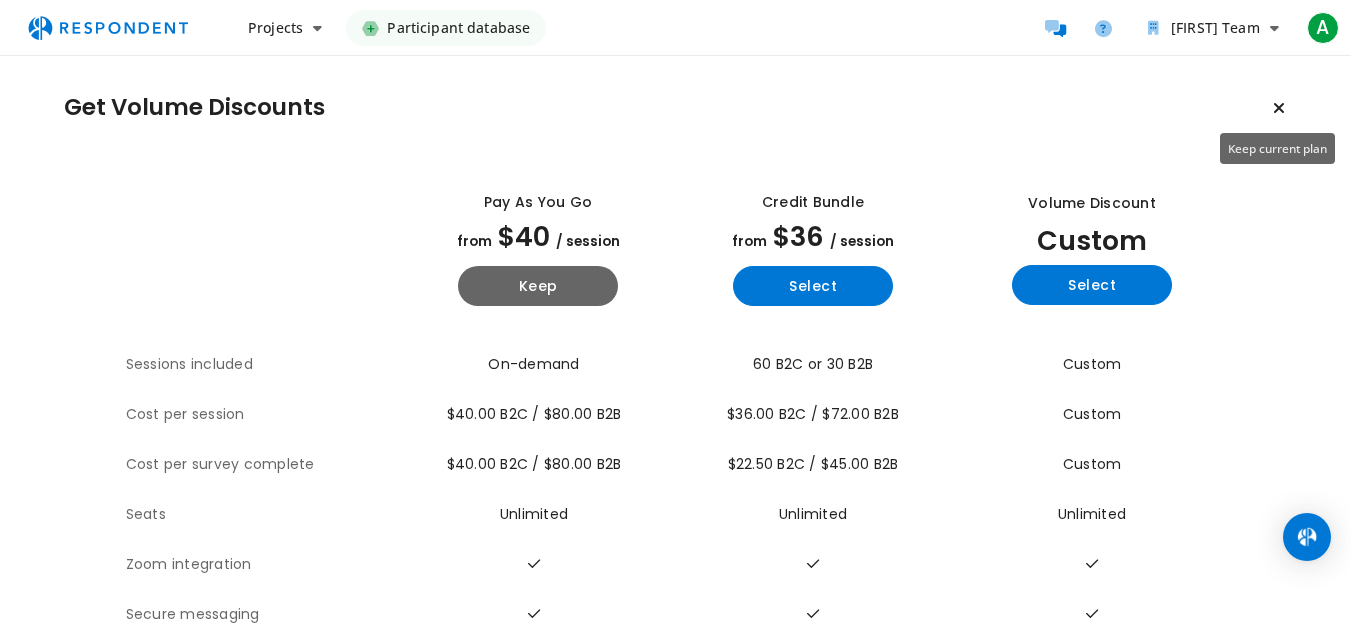 click at bounding box center (1279, 108) 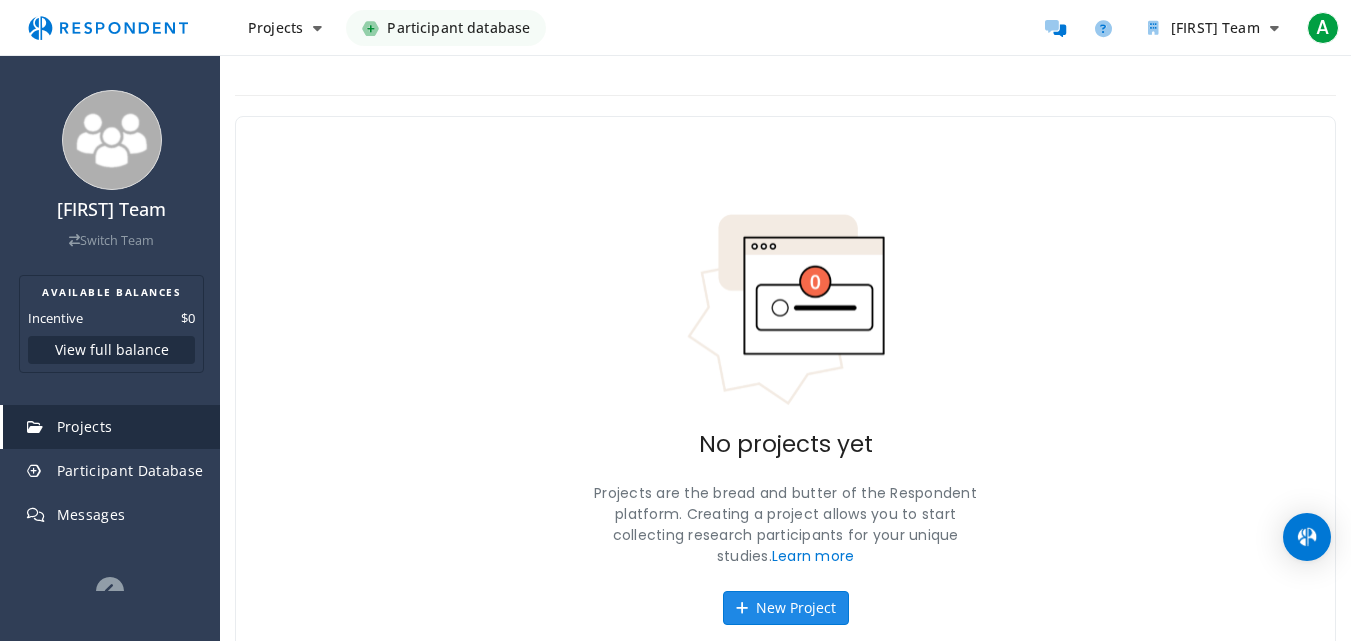 click on "New Project" at bounding box center [786, 608] 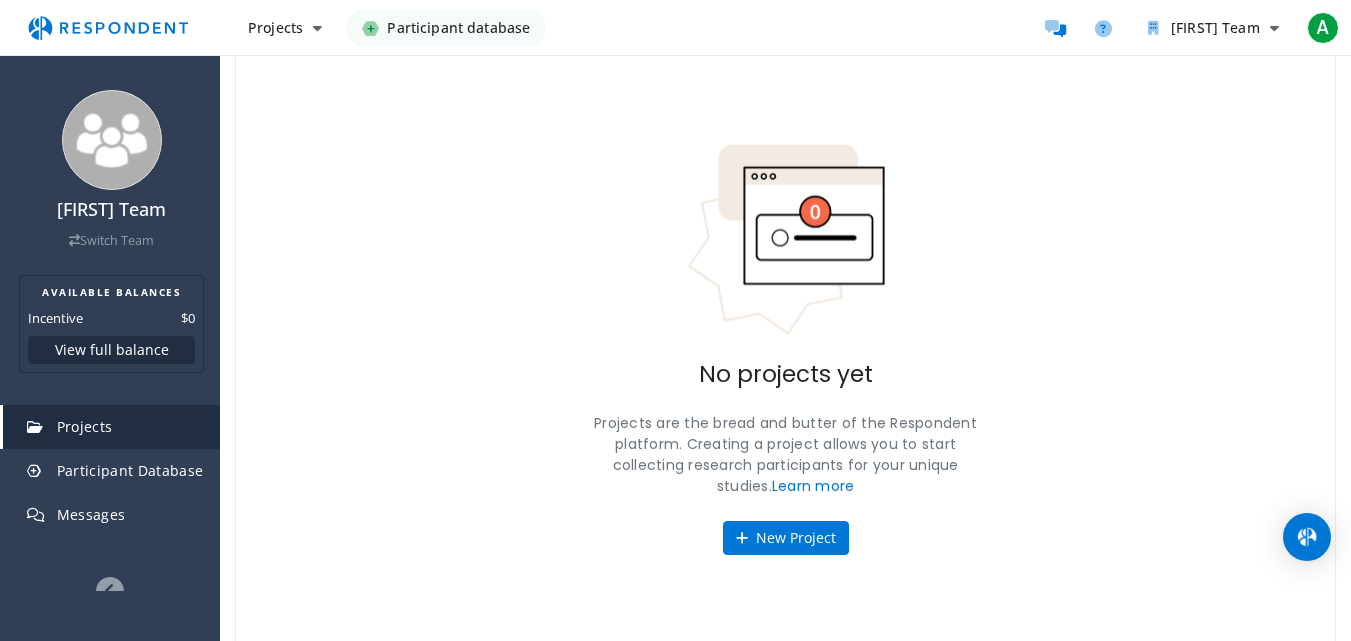 scroll, scrollTop: 81, scrollLeft: 0, axis: vertical 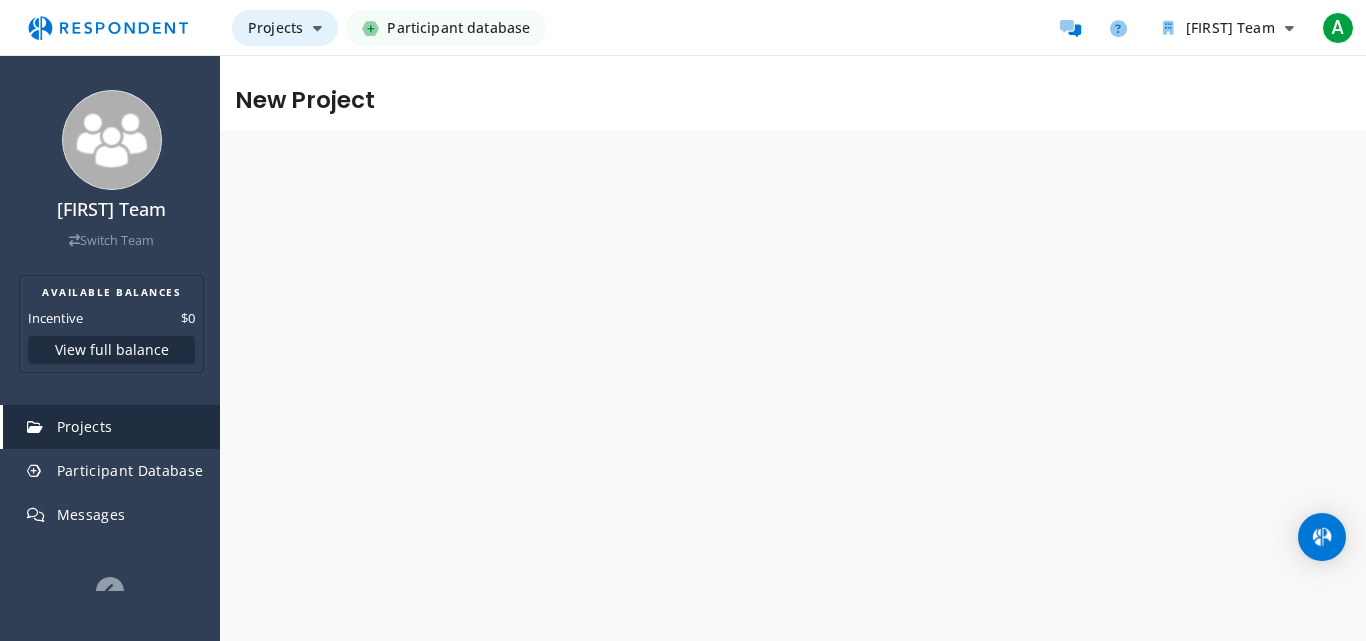 click on "Projects" at bounding box center (275, 27) 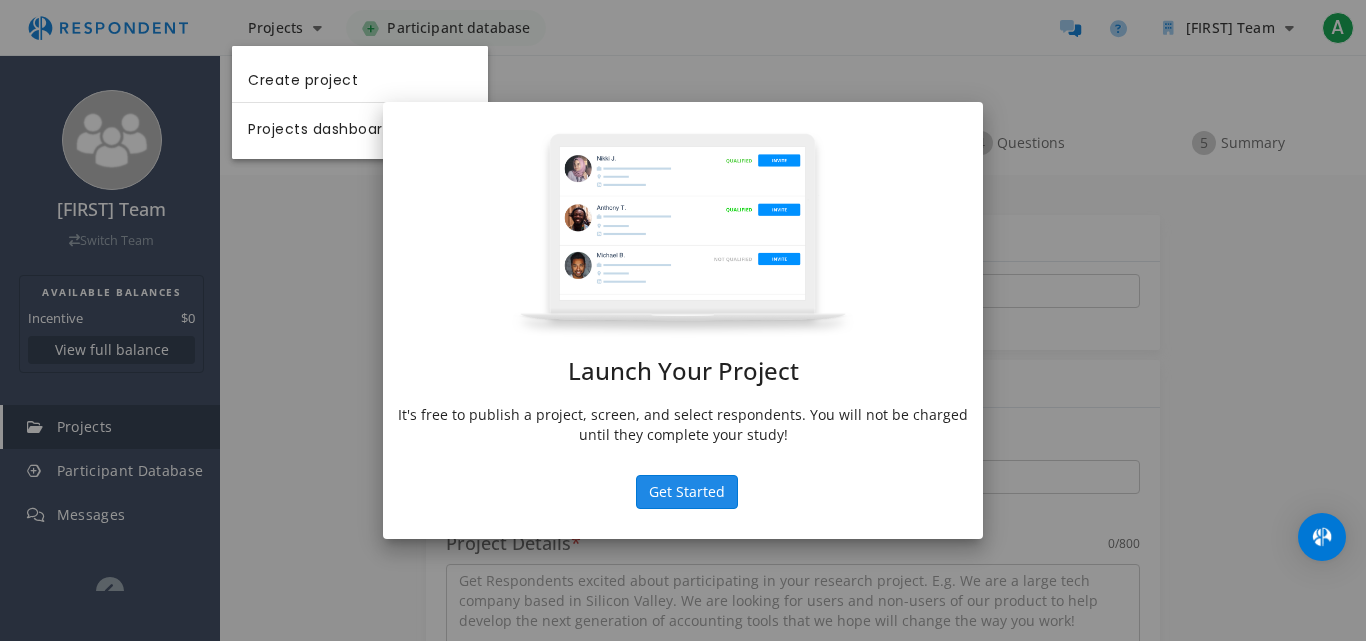 click on "Get Started" at bounding box center (687, 492) 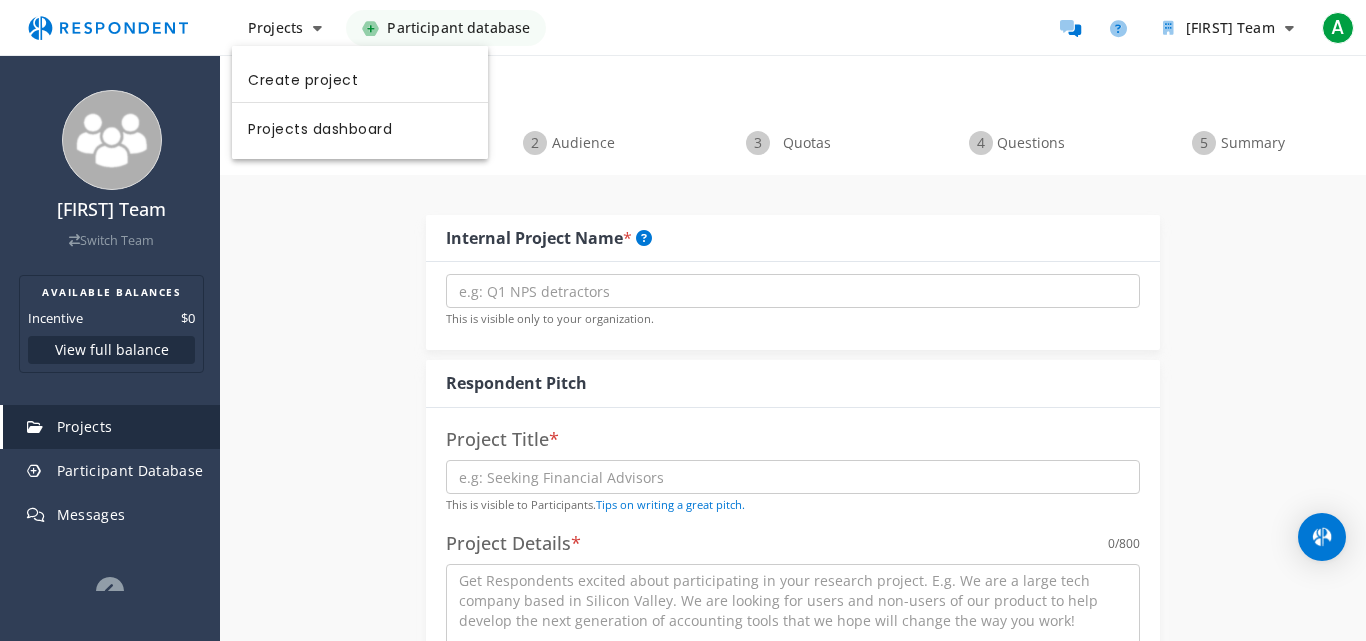 drag, startPoint x: 206, startPoint y: 470, endPoint x: 214, endPoint y: 526, distance: 56.568542 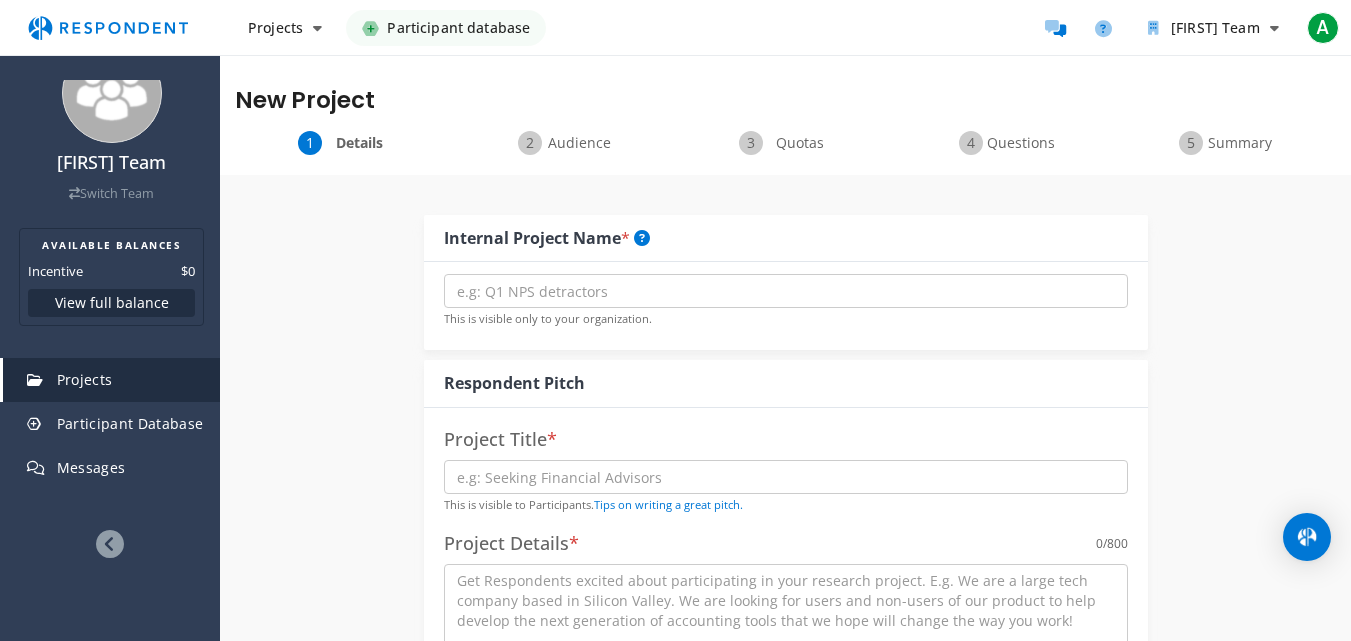 scroll, scrollTop: 55, scrollLeft: 0, axis: vertical 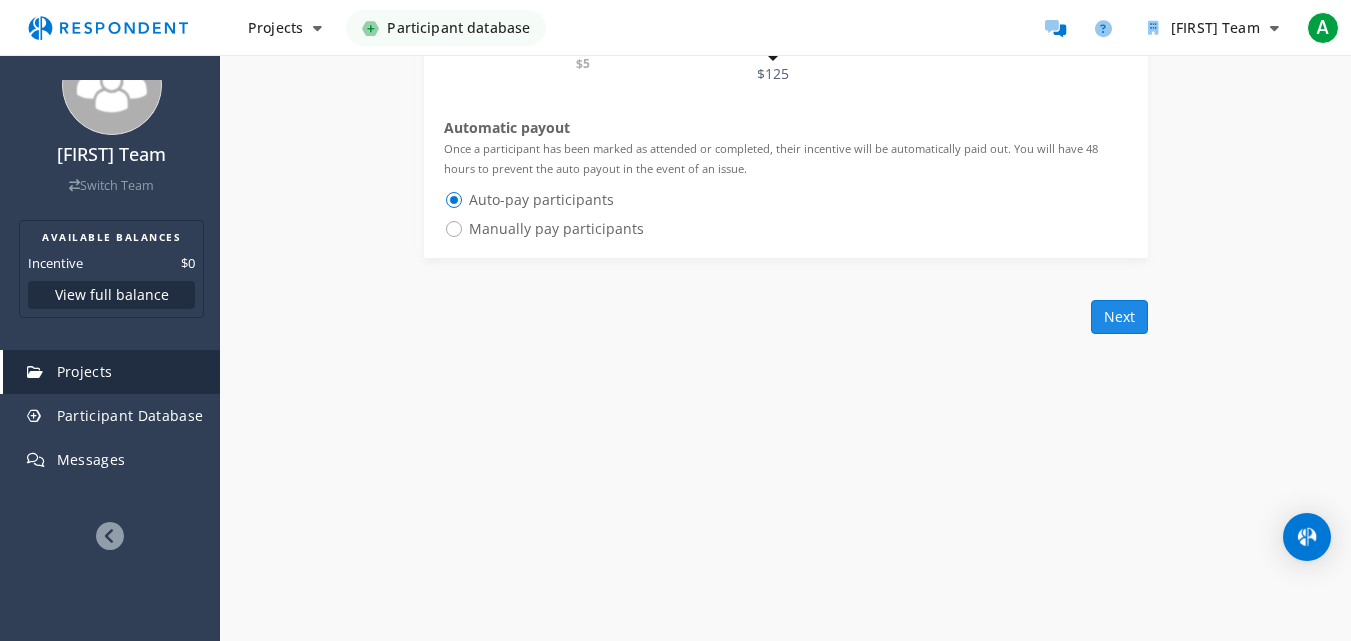click on "Next" at bounding box center [1119, 317] 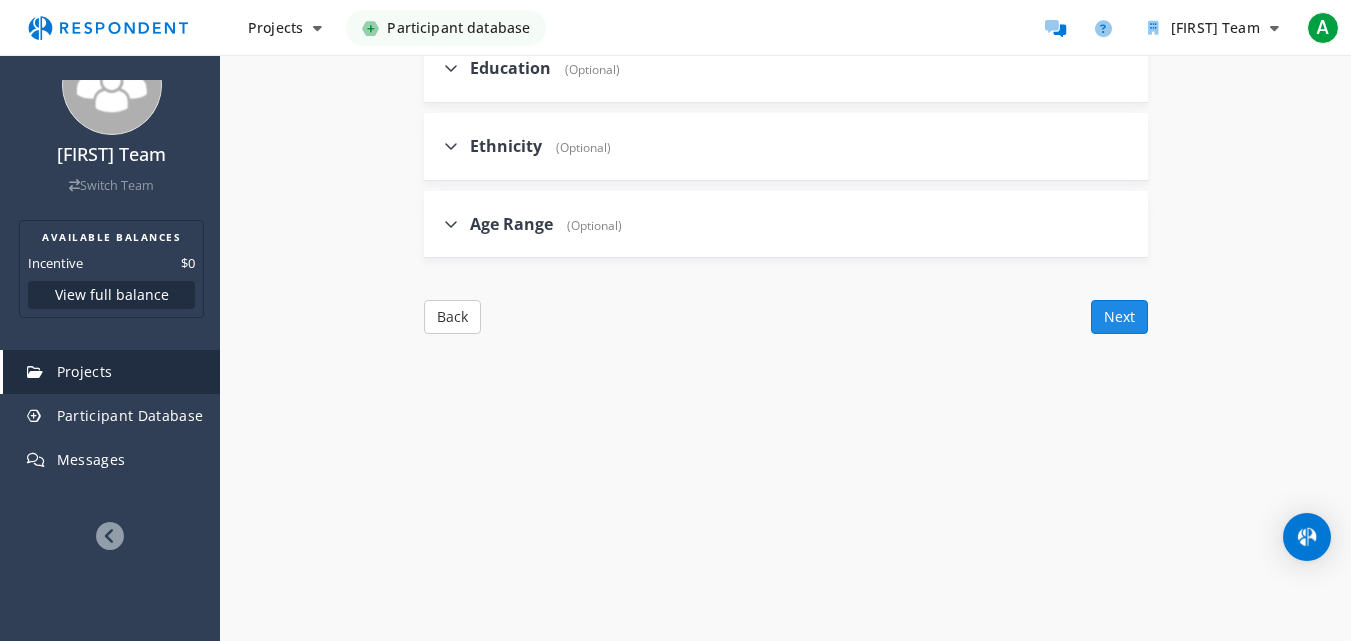 click on "Next" at bounding box center [1119, 317] 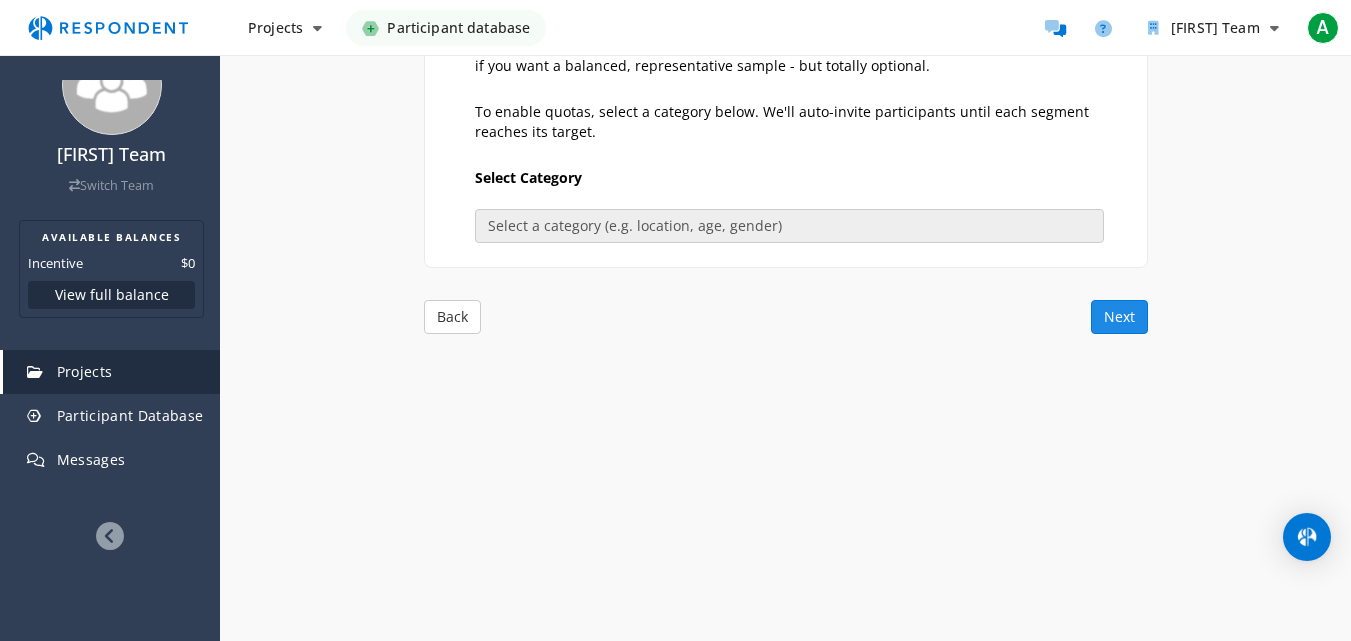 click on "Next" at bounding box center [1119, 317] 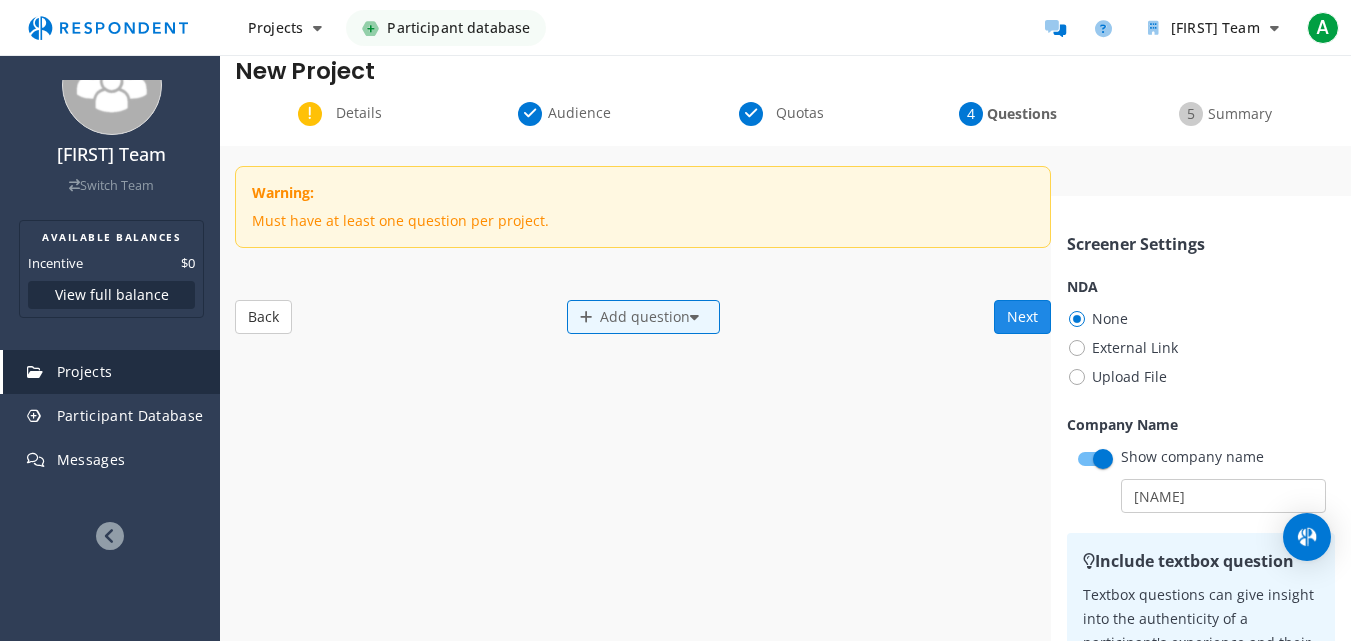 click on "Next" at bounding box center (1022, 317) 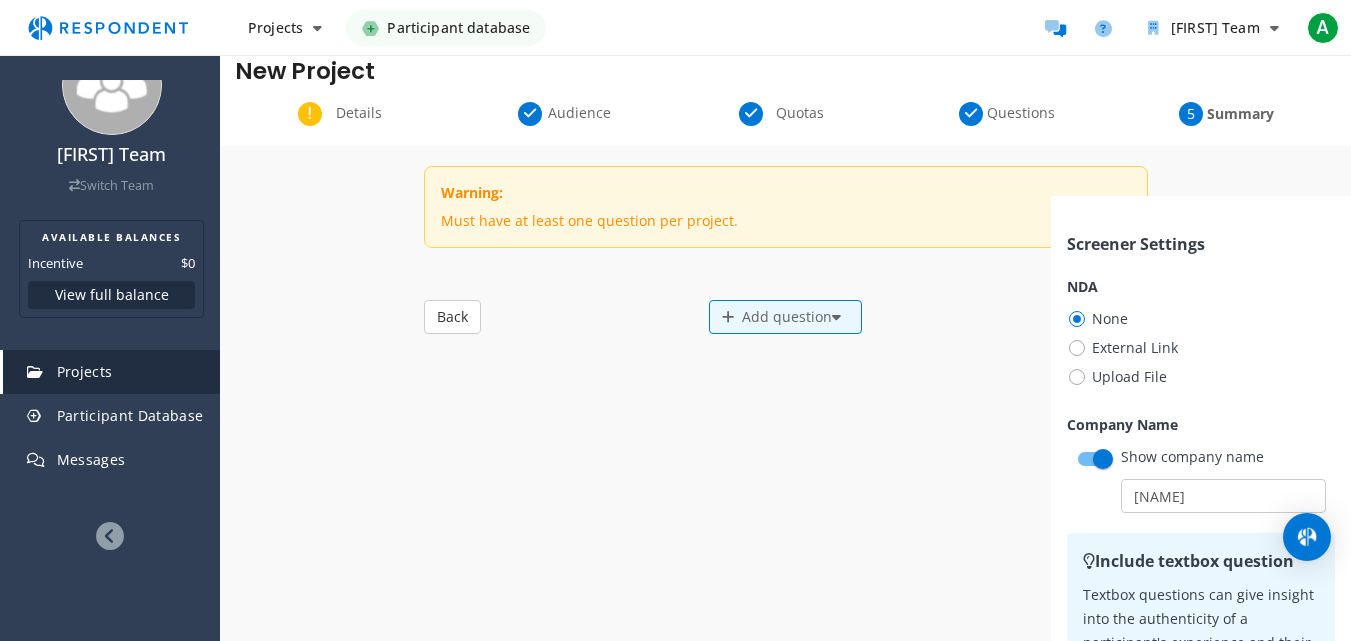 scroll, scrollTop: 0, scrollLeft: 0, axis: both 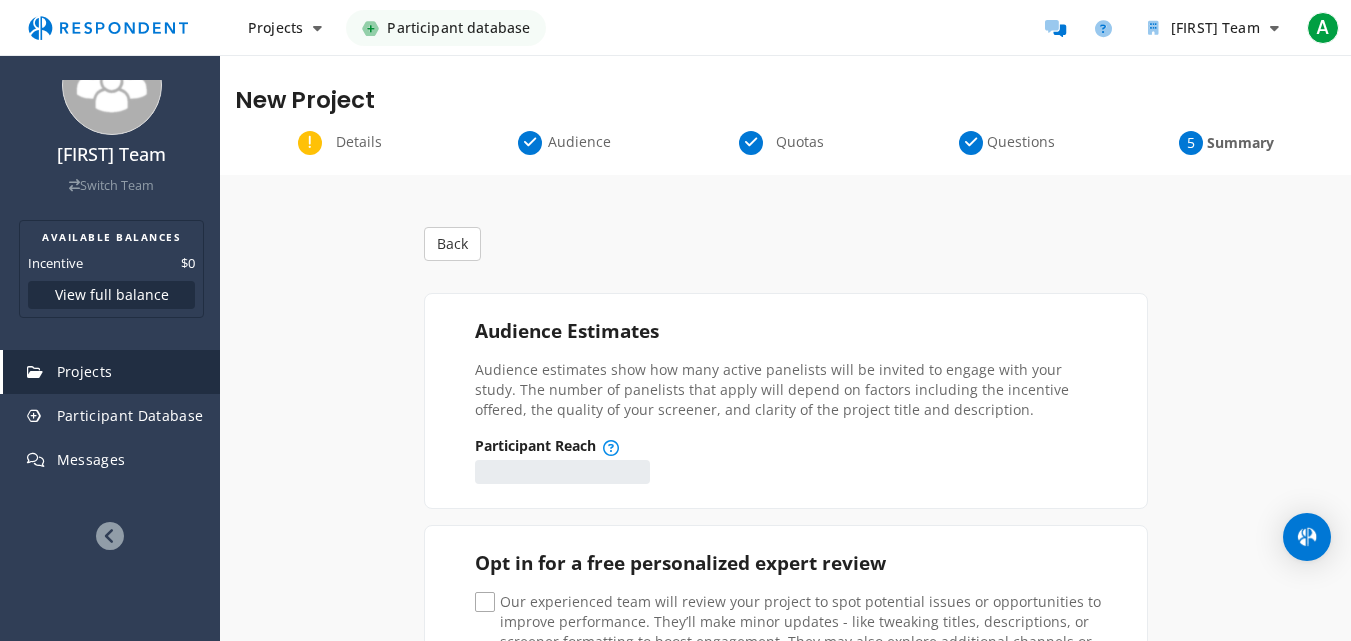 click on "Audience Estimates" at bounding box center (789, 331) 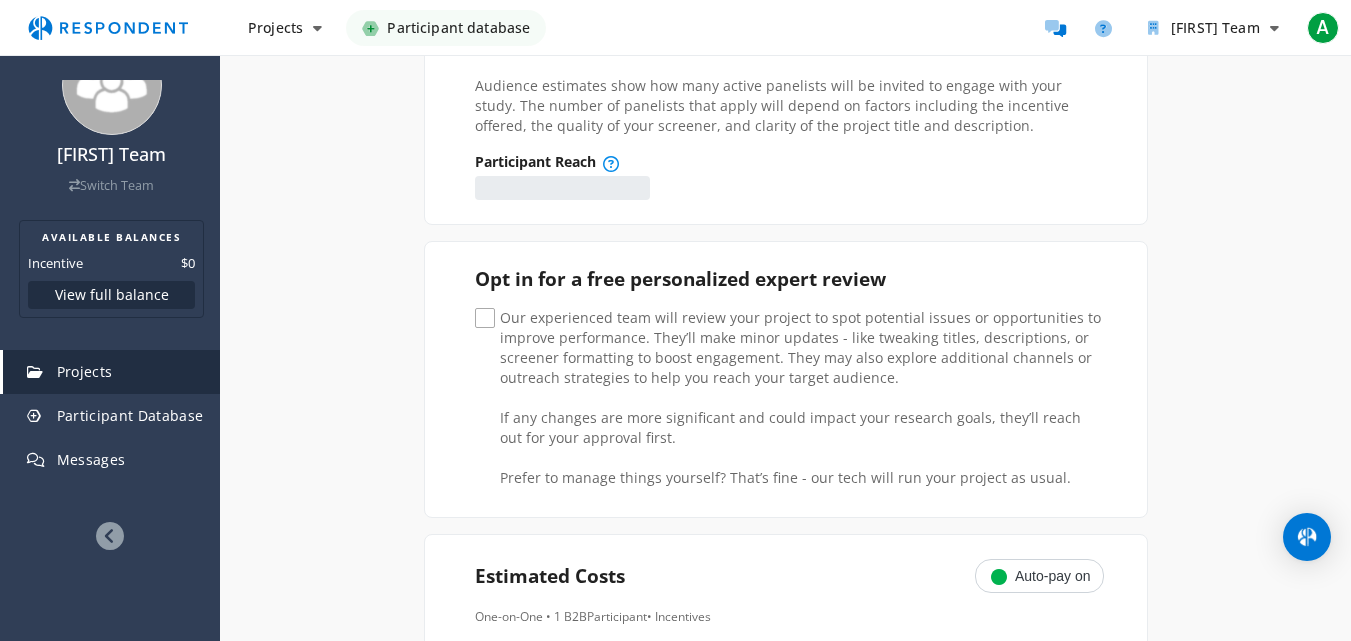 scroll, scrollTop: 200, scrollLeft: 0, axis: vertical 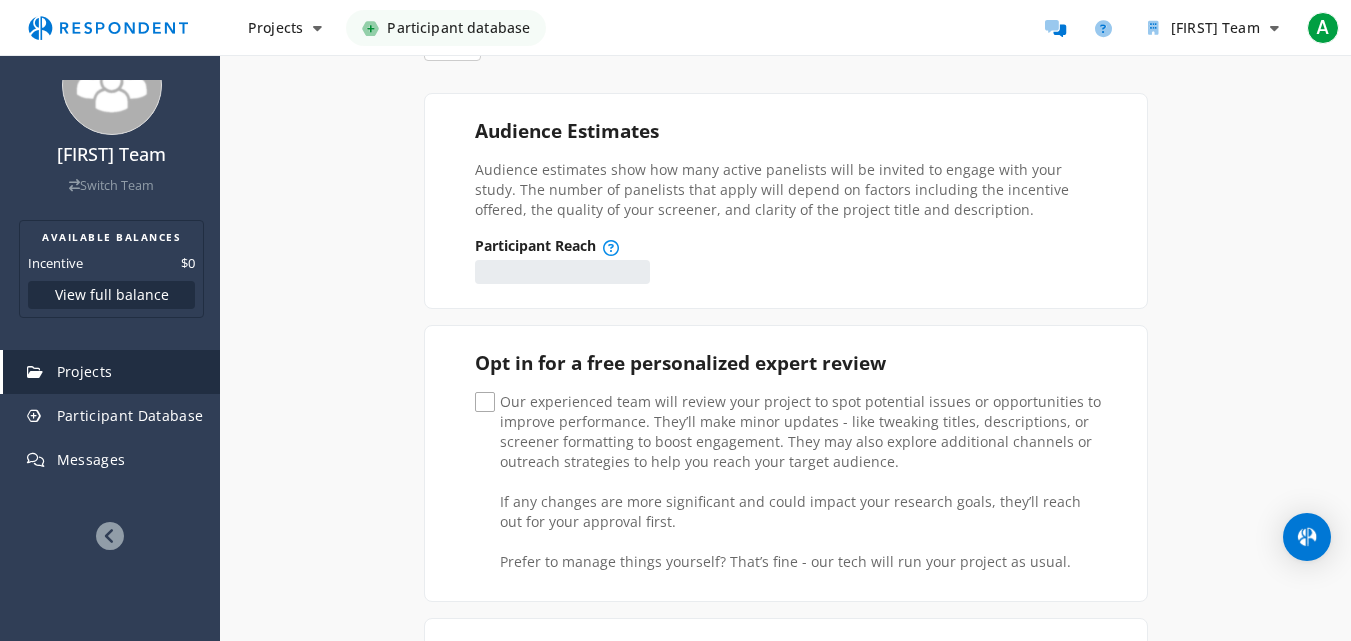 click on "Our experienced team will review your project to spot potential issues or opportunities to improve performance. They’ll make minor updates - like tweaking titles, descriptions, or screener formatting to boost engagement. They may also explore additional channels or outreach strategies to help you reach your target audience.     If any changes are more significant and could impact your research goals, they’ll reach out for your approval first.     Prefer to manage things yourself? That’s fine - our tech will run your project as usual." at bounding box center [789, 404] 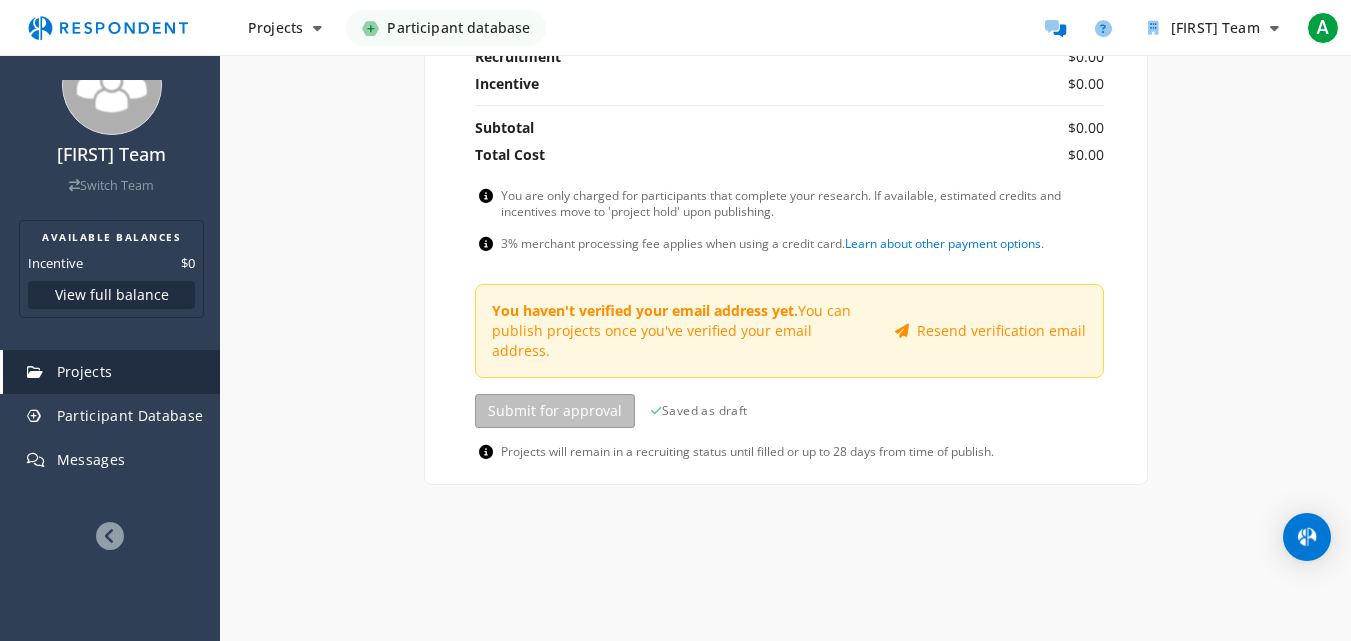 scroll, scrollTop: 880, scrollLeft: 0, axis: vertical 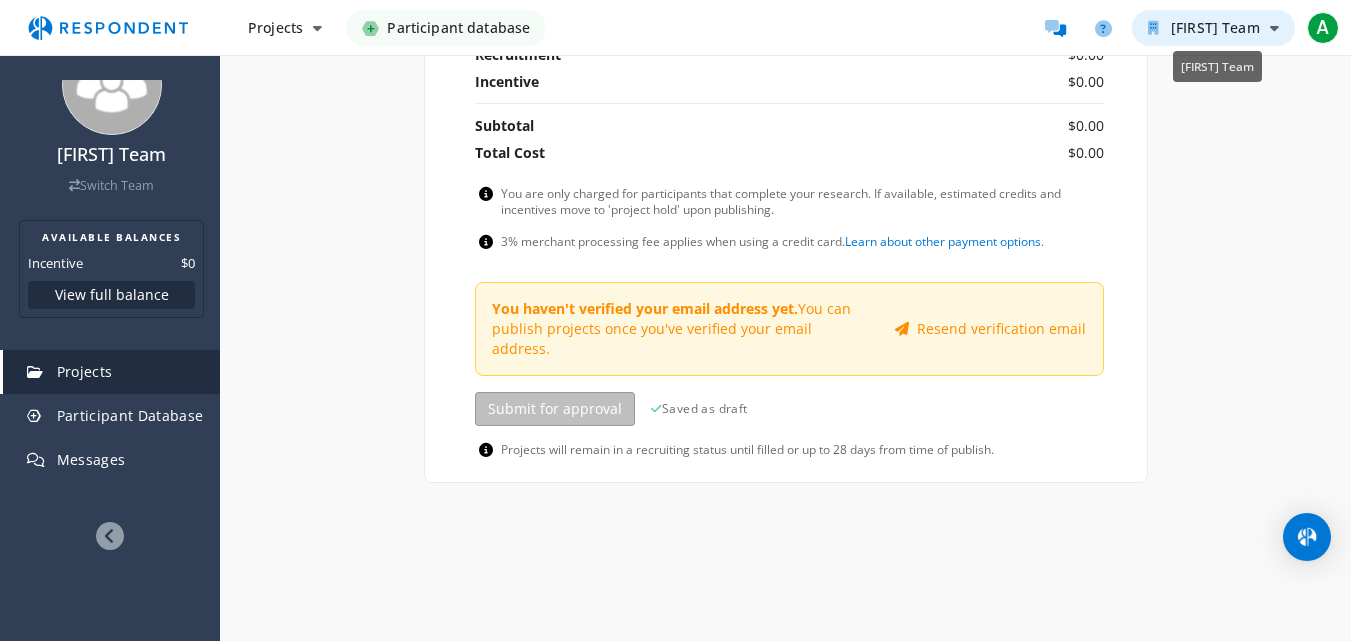 click on "[FIRST] Team" at bounding box center (1213, 28) 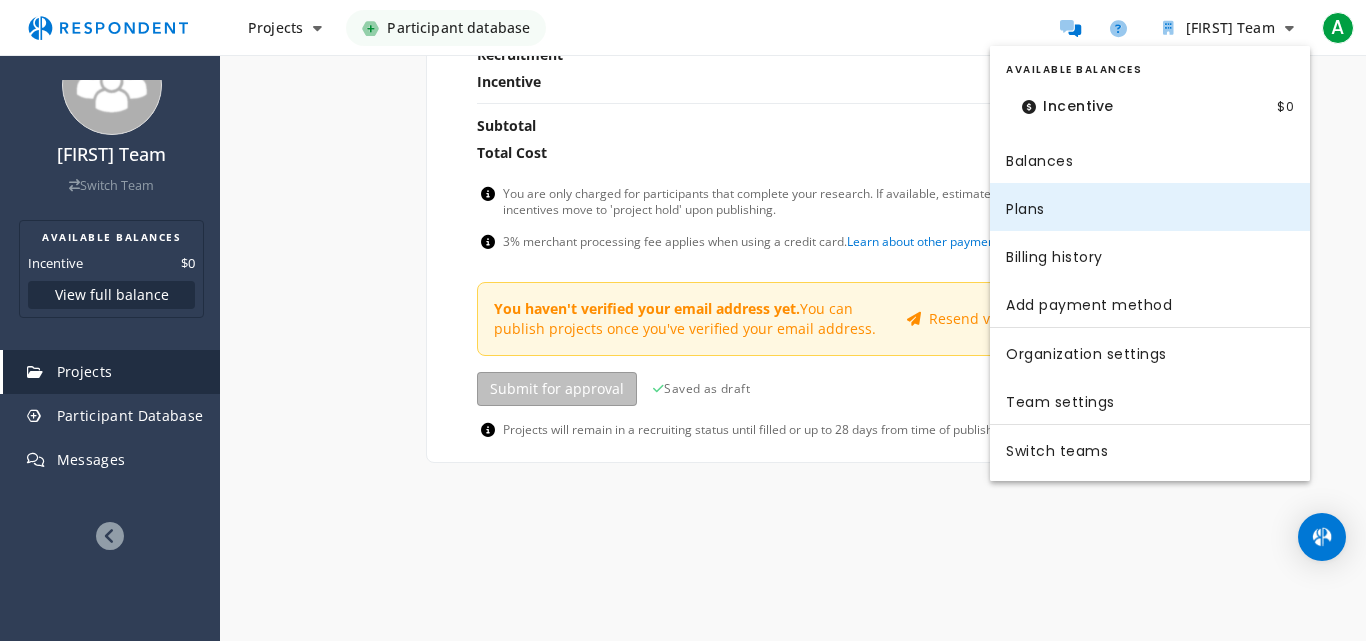 click on "Plans" at bounding box center [1150, 207] 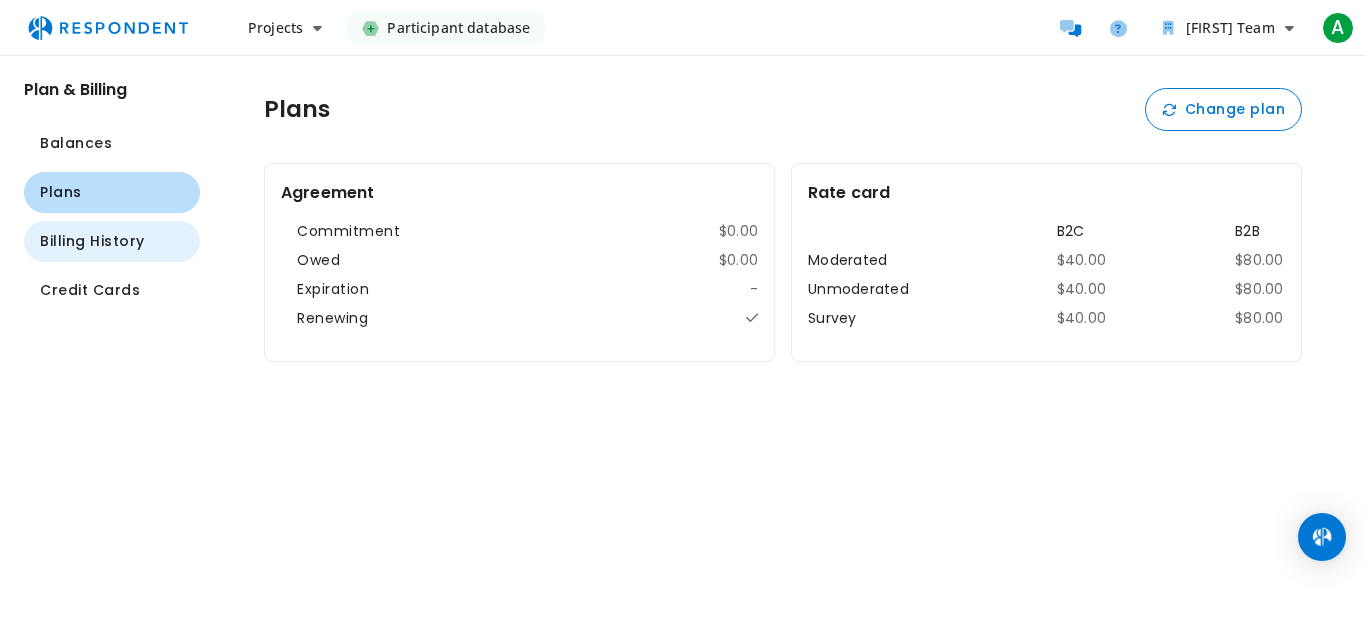 click on "Billing History" at bounding box center (112, 241) 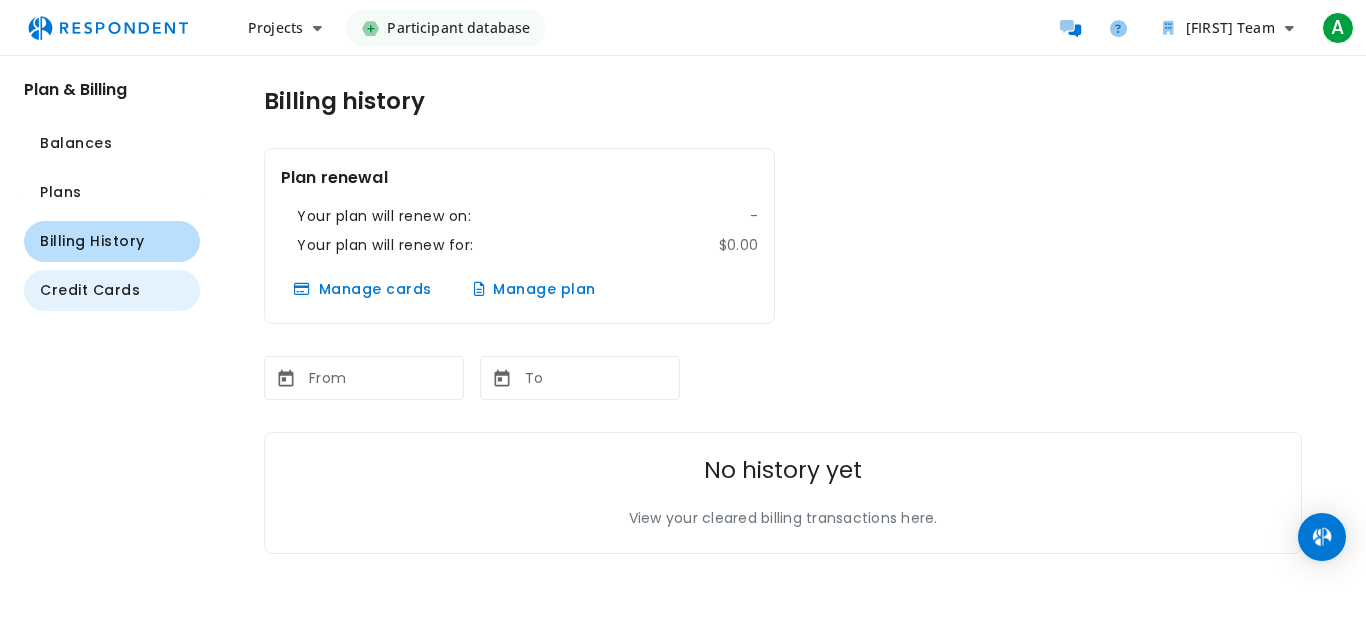 click on "Credit Cards" at bounding box center [90, 290] 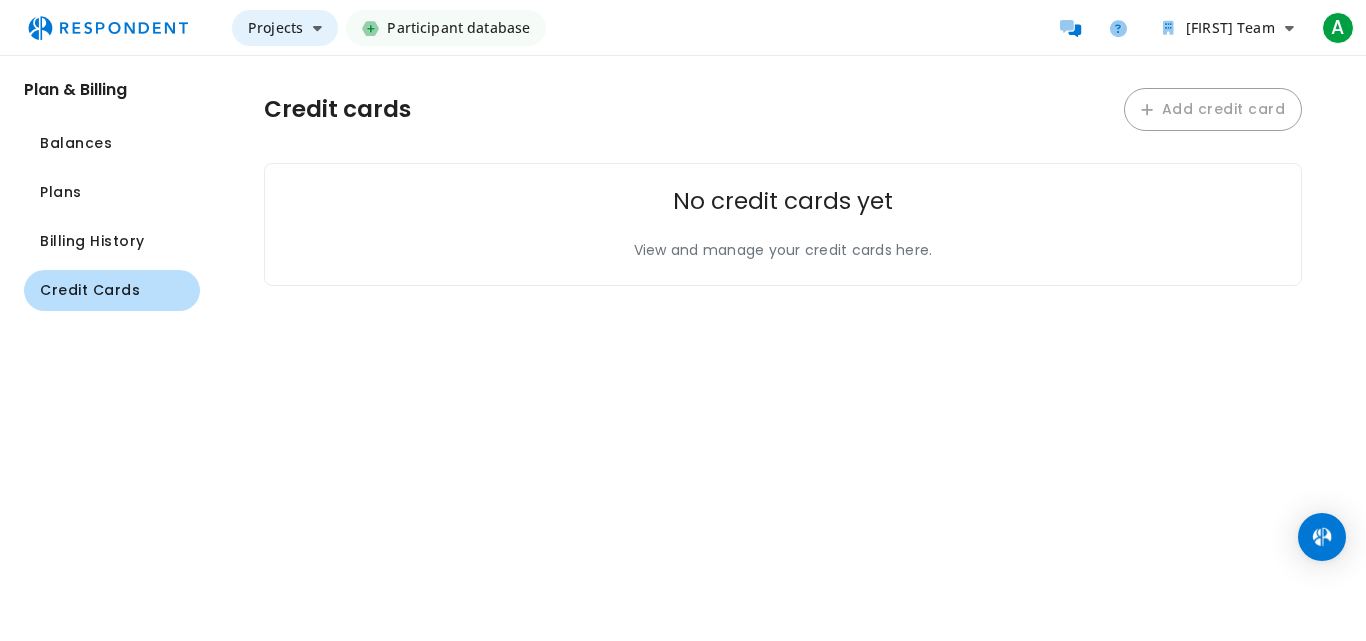 click on "Projects" at bounding box center (275, 27) 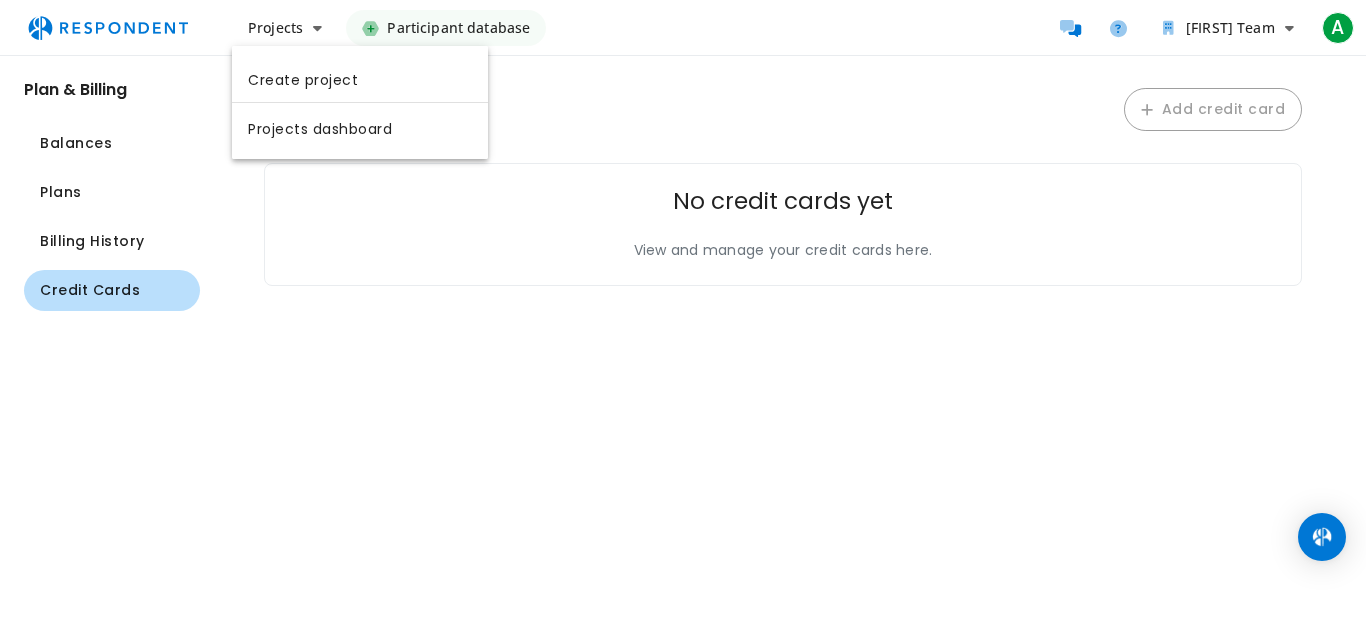 click at bounding box center [683, 320] 